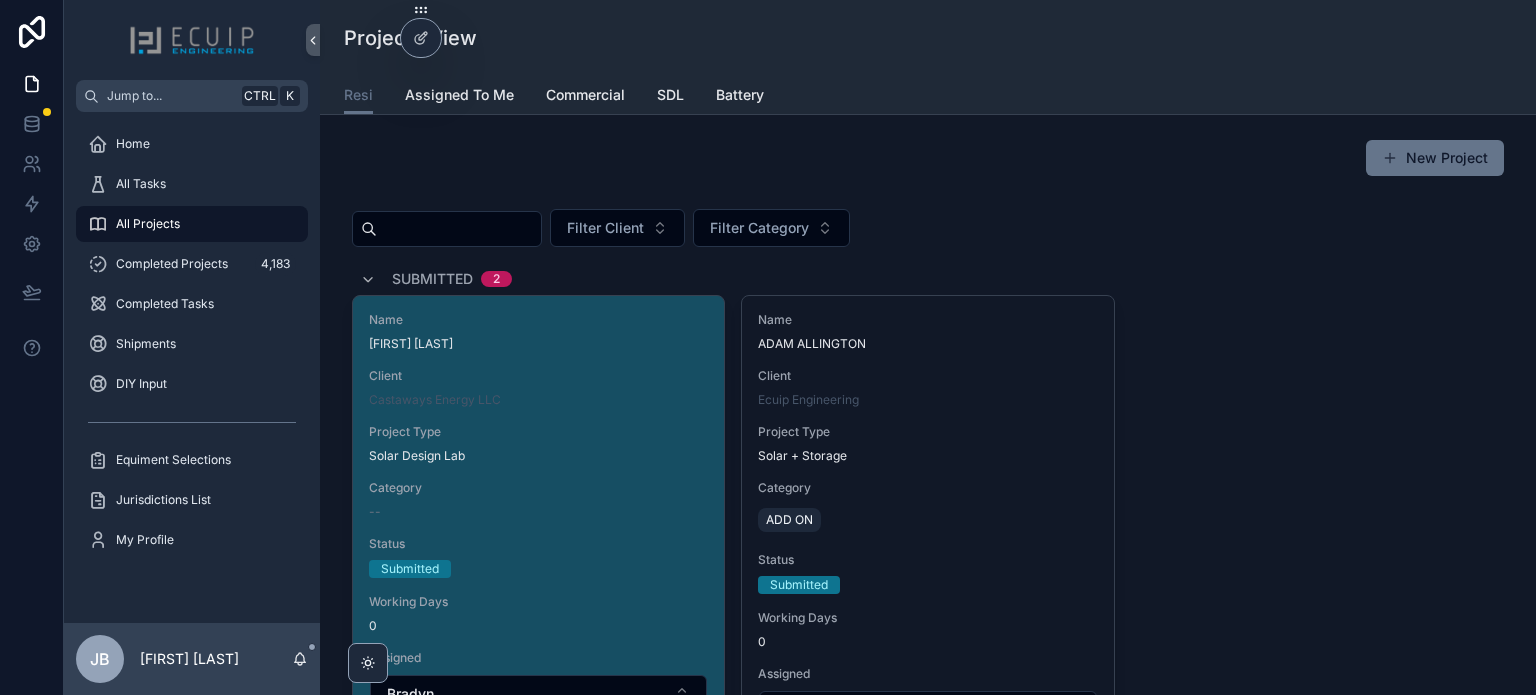 scroll, scrollTop: 0, scrollLeft: 0, axis: both 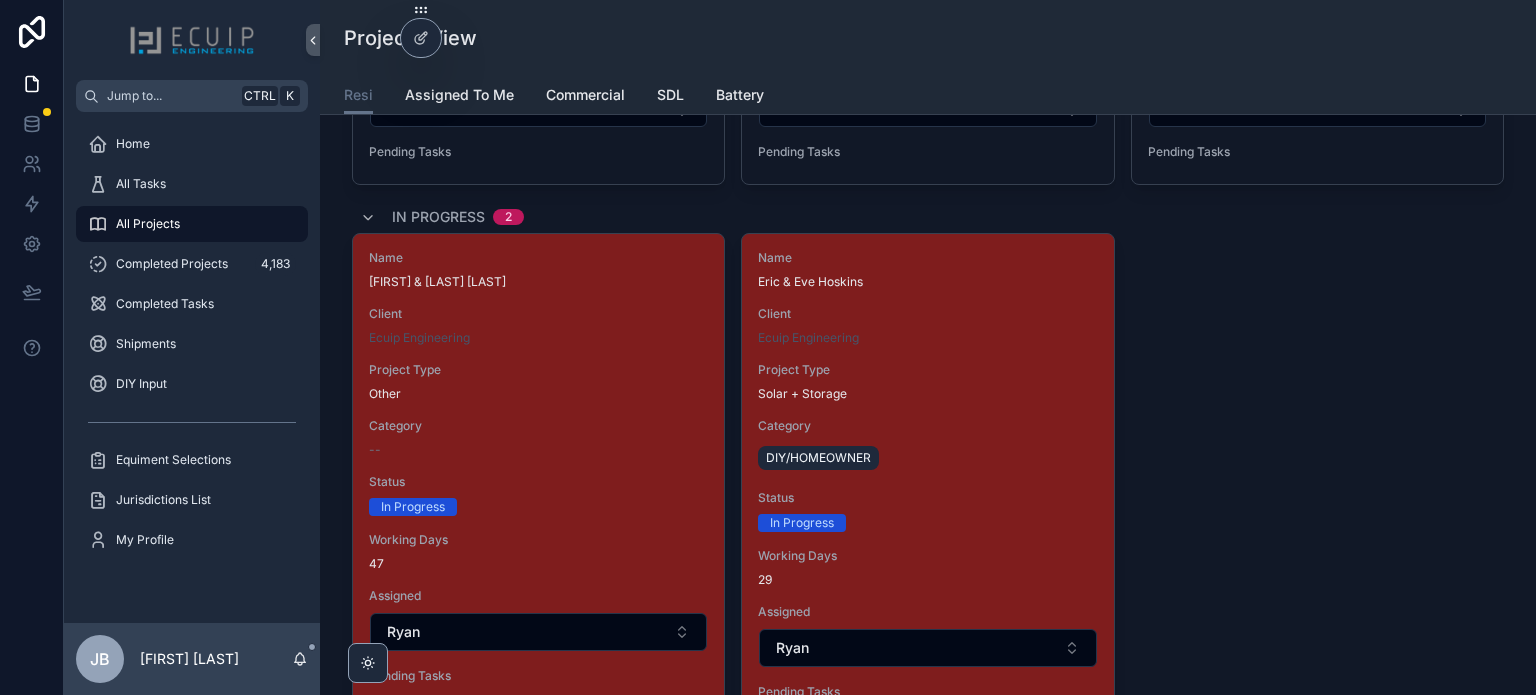 click on "Name [LAST] & [LAST] Client Ecuip Engineering Project Type Other Category -- Status In Progress Working Days 47 Assigned [FIRST] Pending Tasks Name [FIRST] & [FIRST] Hoskins Client Ecuip Engineering Project Type Solar + Storage Category DIY/HOMEOWNER Status In Progress Working Days 29 Assigned [FIRST] Pending Tasks" at bounding box center [928, 479] 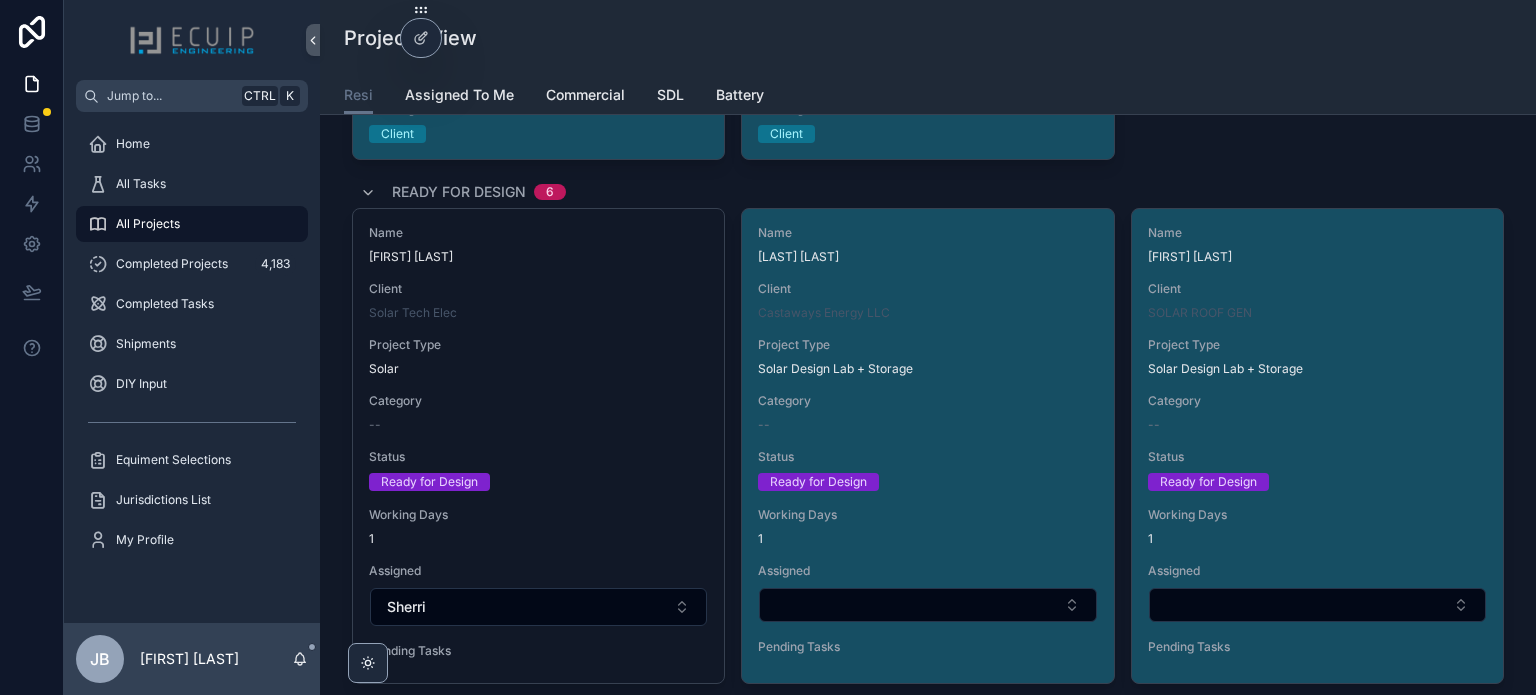 scroll, scrollTop: 2200, scrollLeft: 0, axis: vertical 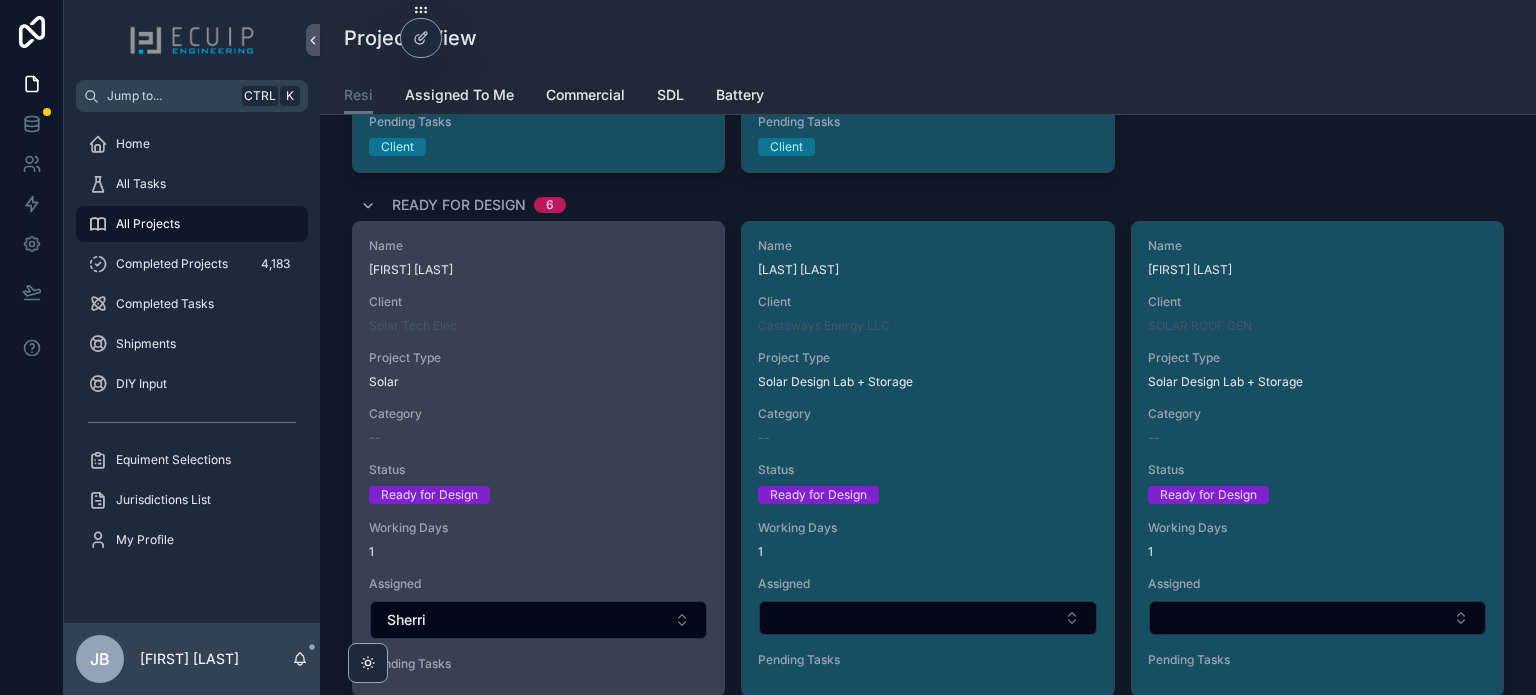 click on "Name [FIRST] [LAST] Client Solar Tech Elec Project Type Solar Category -- Status Ready for Design Working Days 1 Assigned [FIRST] Pending Tasks" at bounding box center (538, 459) 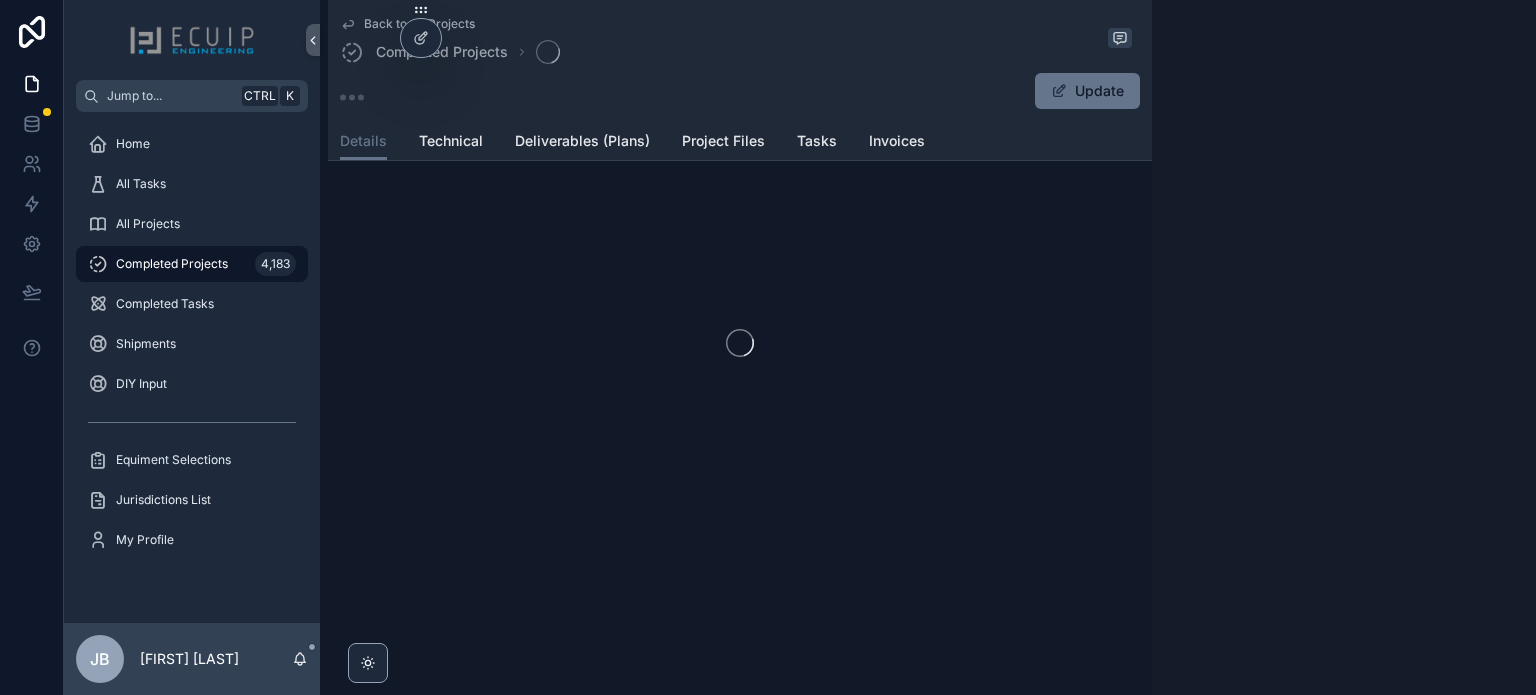 scroll, scrollTop: 0, scrollLeft: 0, axis: both 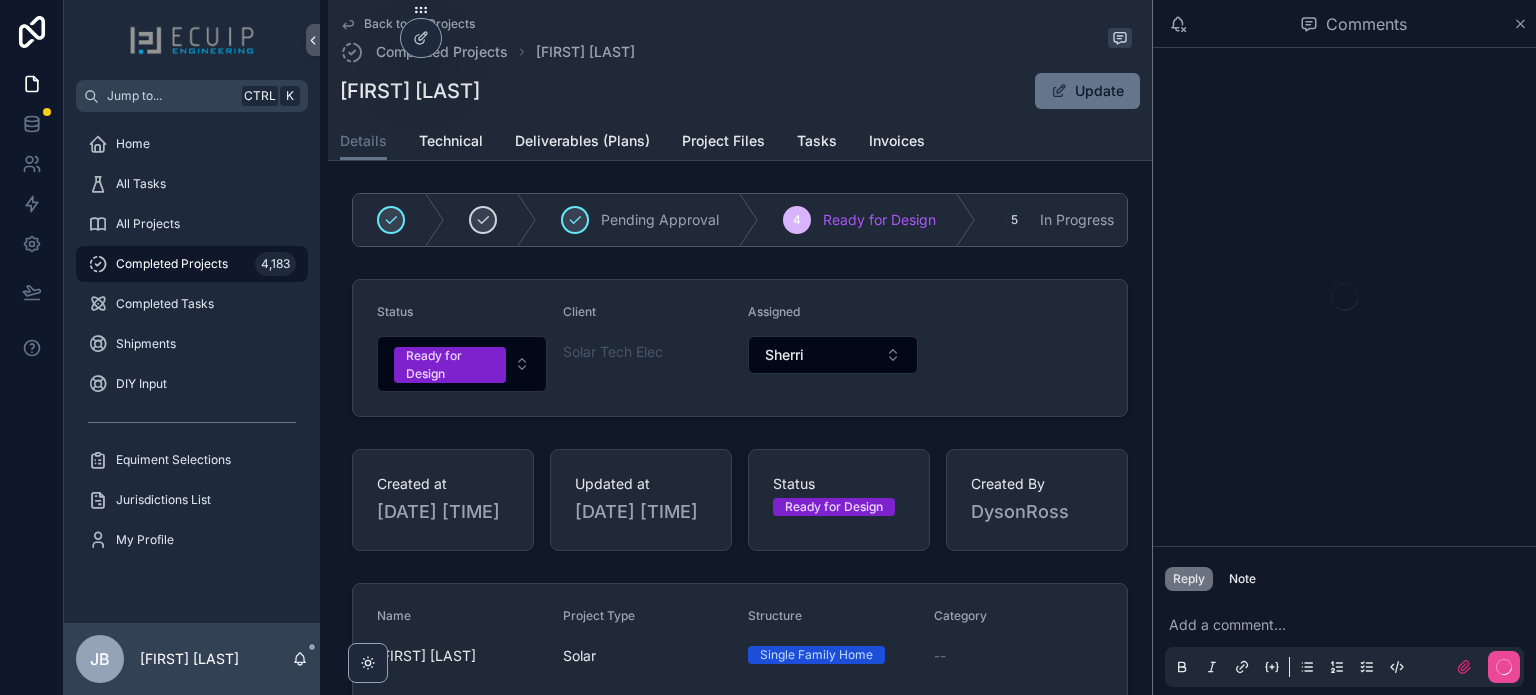 drag, startPoint x: 520, startPoint y: 102, endPoint x: 337, endPoint y: 97, distance: 183.0683 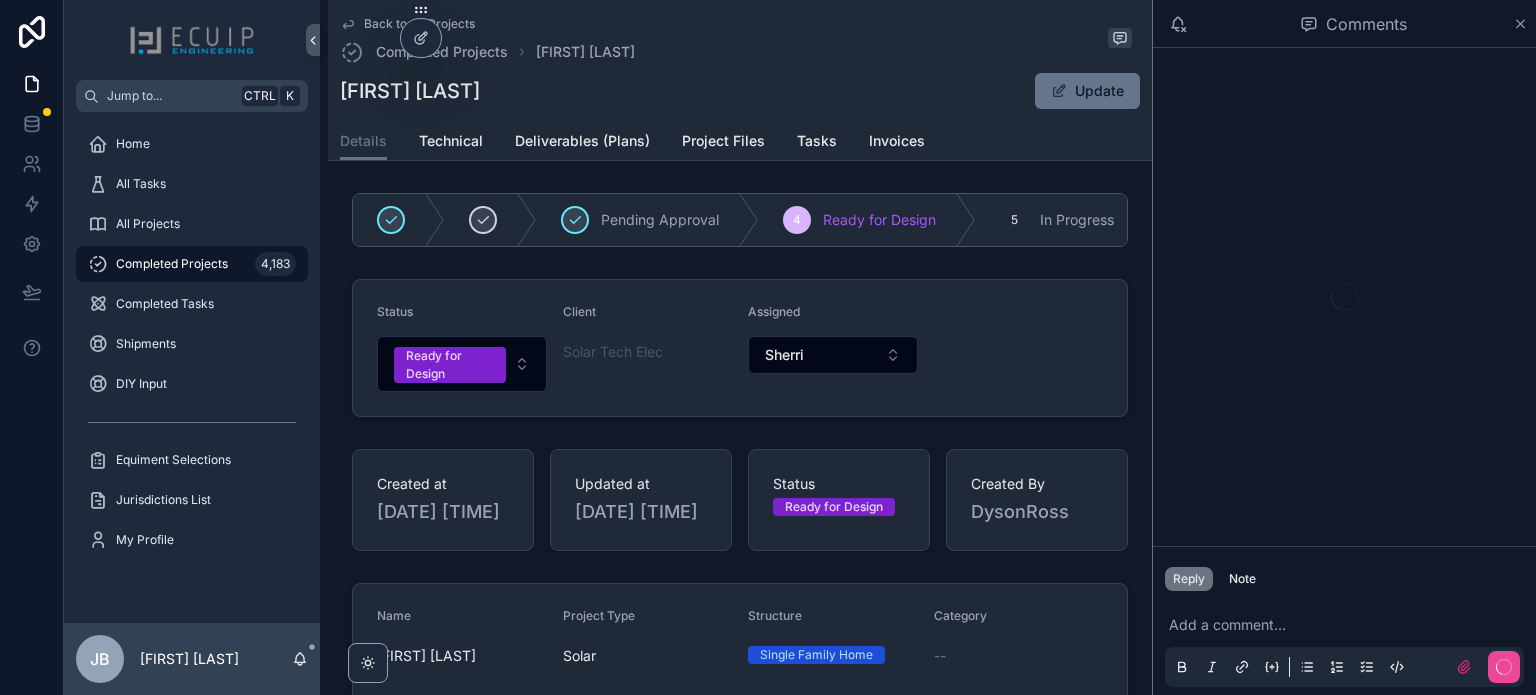 click on "Back to All Projects Completed Projects [FIRST] [LAST] [FIRST] [LAST] Update Details Details Technical Deliverables (Plans) Project Files Tasks Invoices" at bounding box center (740, 80) 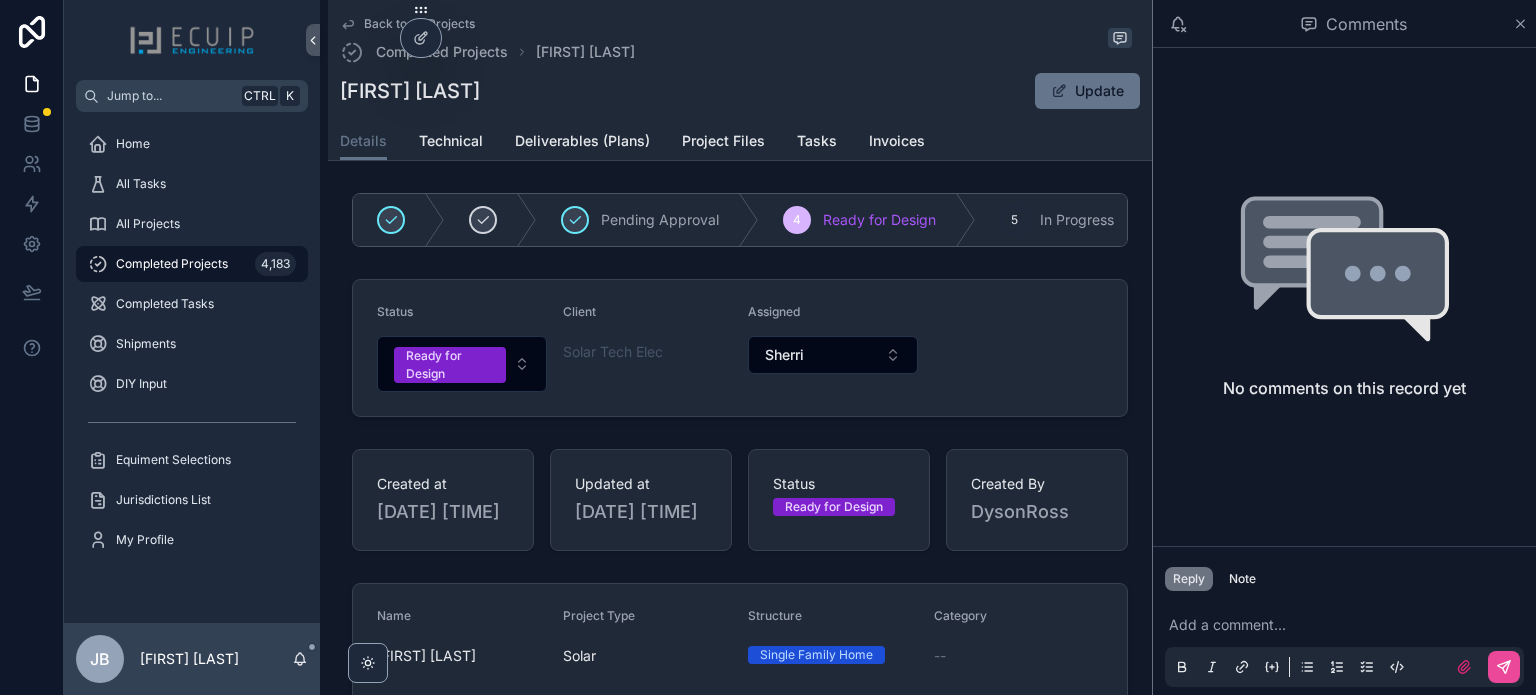 copy on "[FIRST] [LAST]" 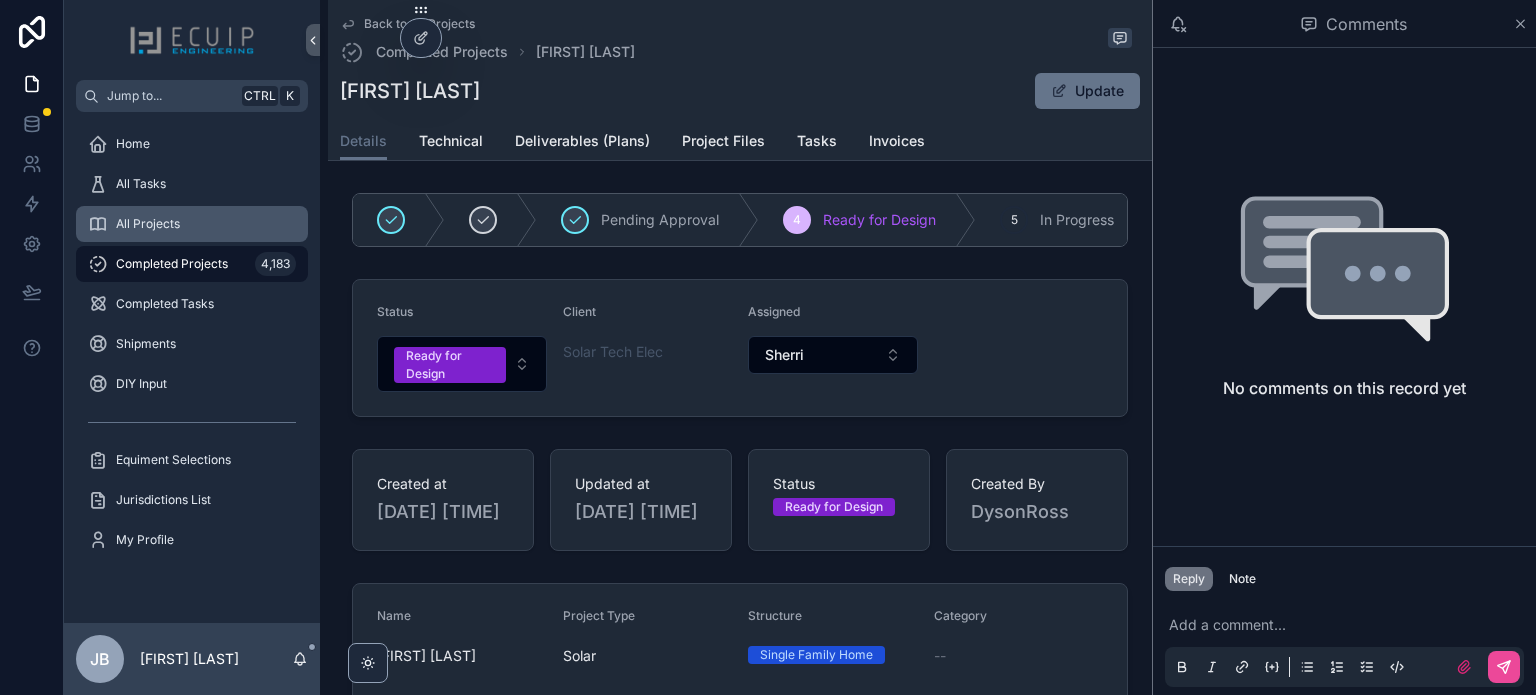 click on "All Projects" at bounding box center (192, 224) 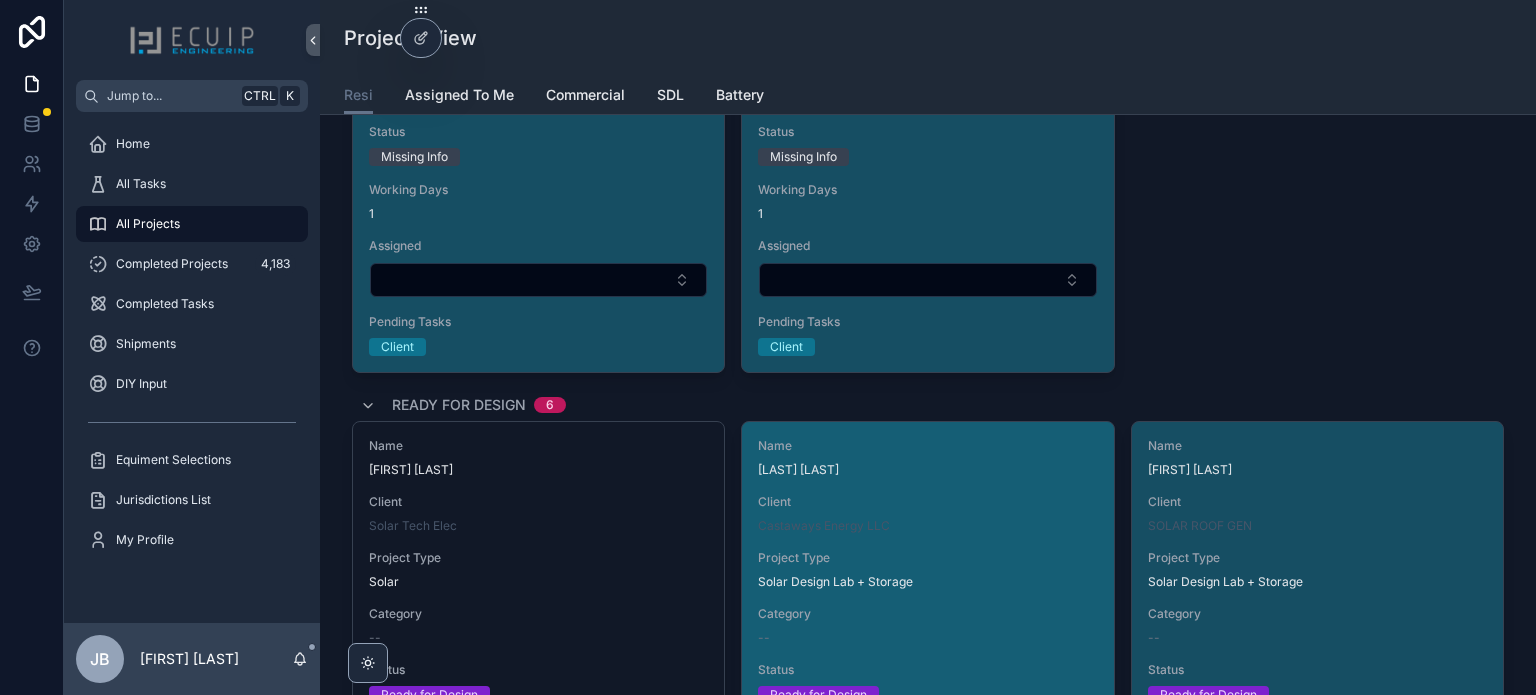 scroll, scrollTop: 2500, scrollLeft: 0, axis: vertical 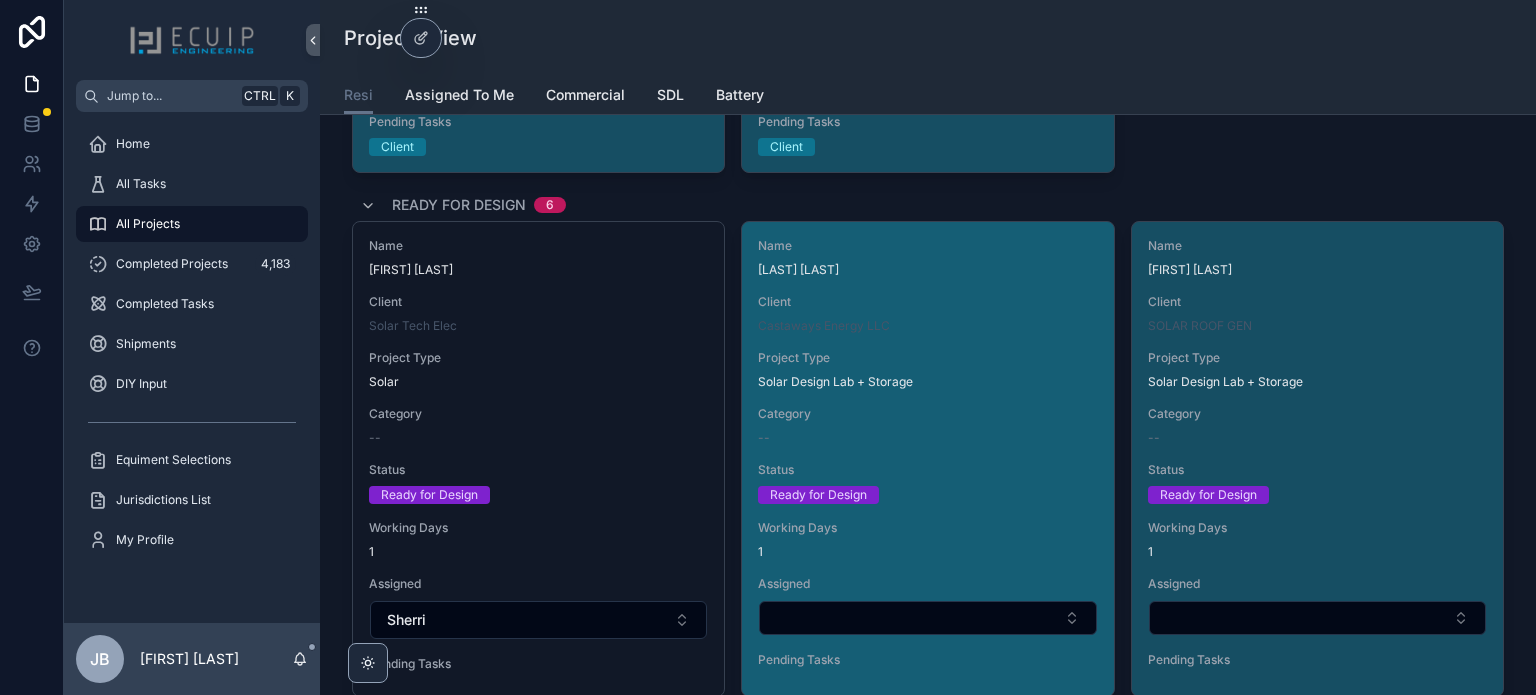 click on "Status" at bounding box center (927, 470) 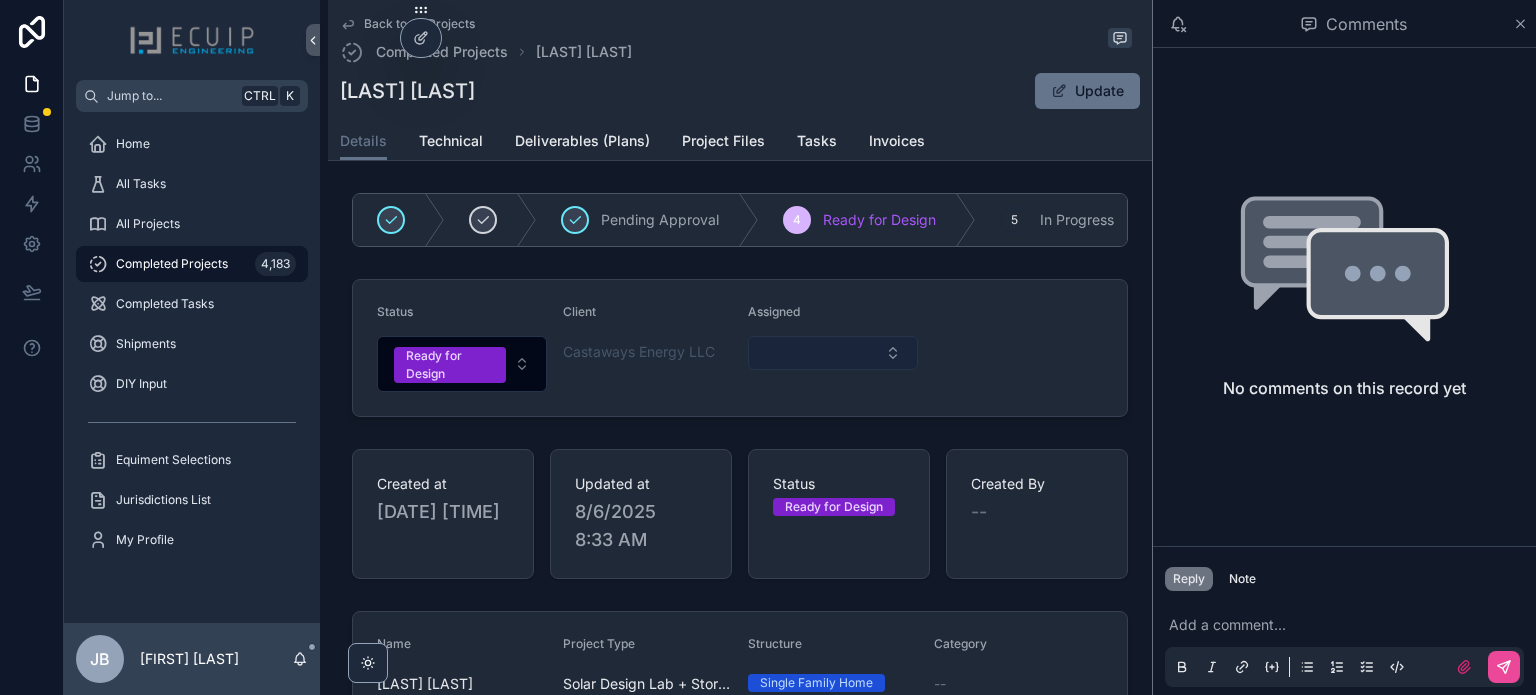 click at bounding box center [833, 353] 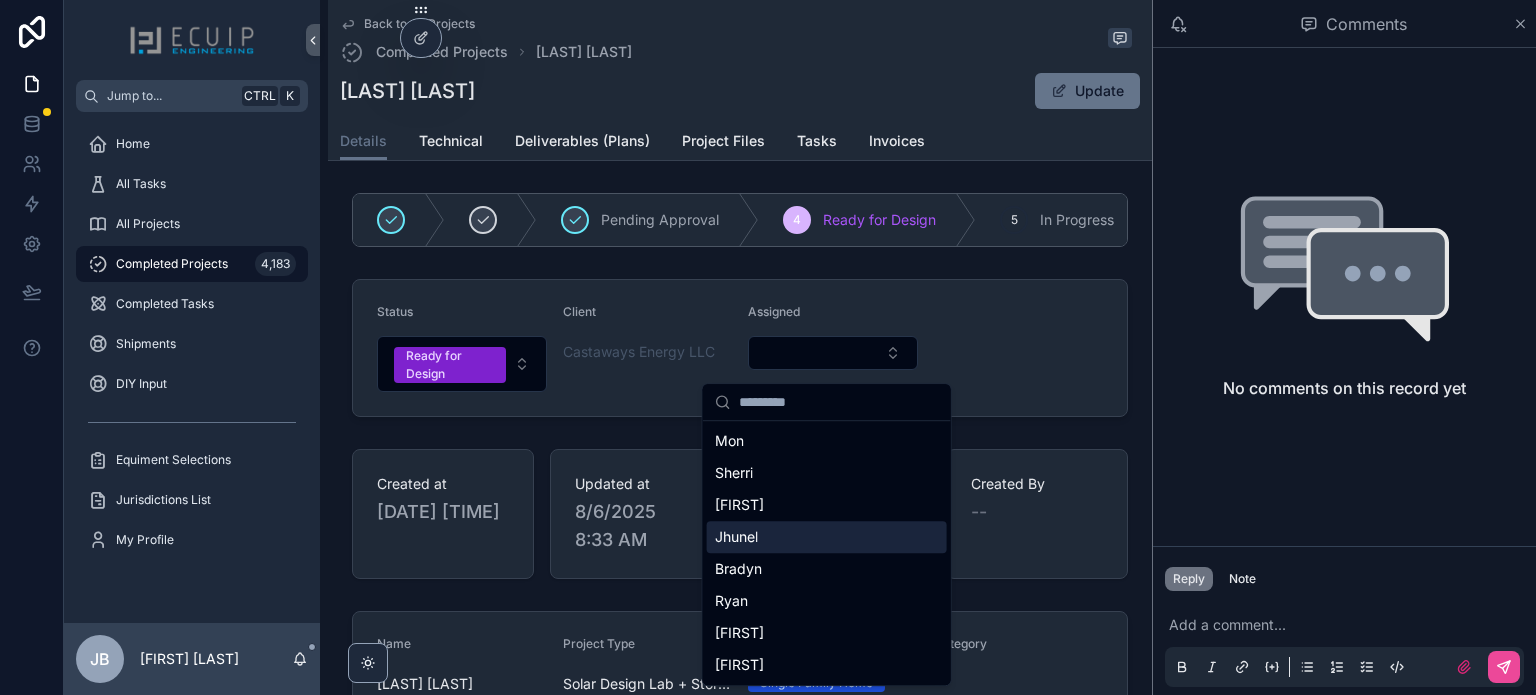 click on "Jhunel" at bounding box center [827, 537] 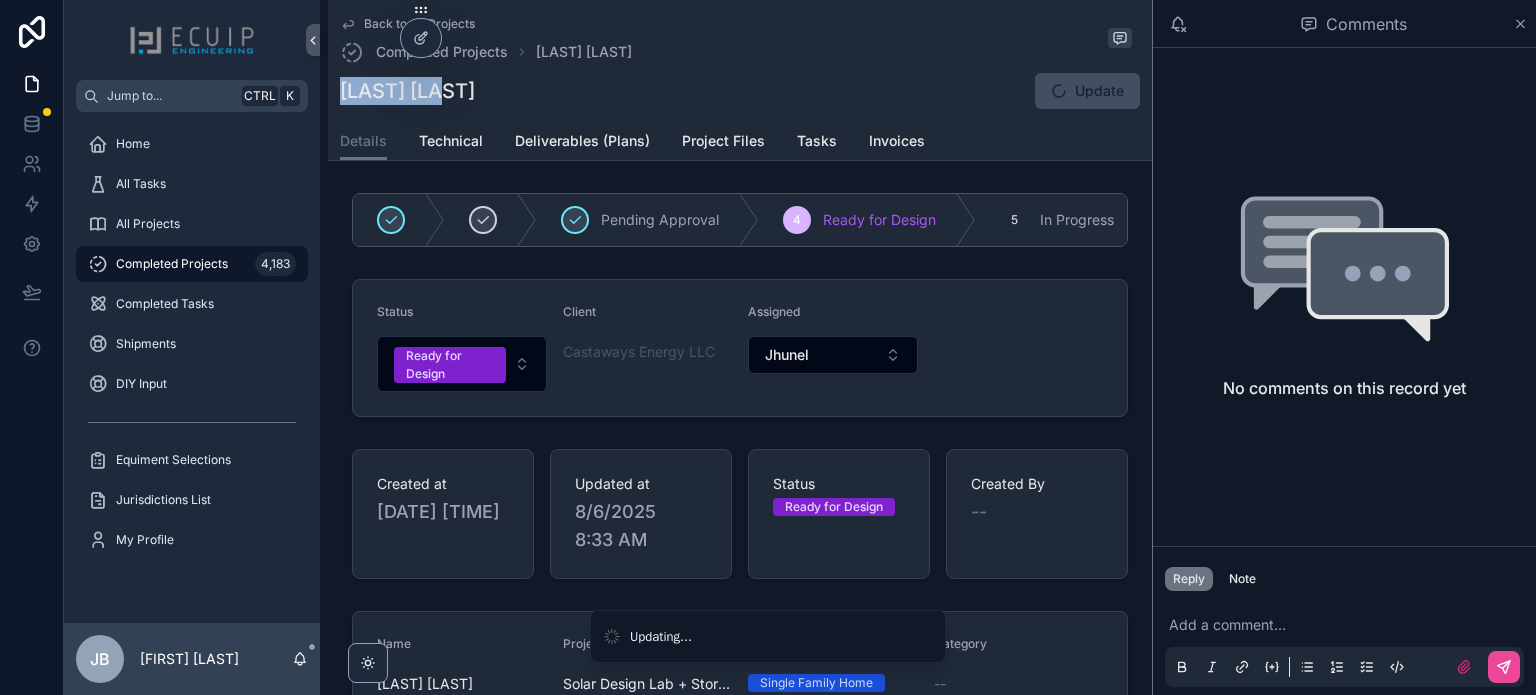 drag, startPoint x: 445, startPoint y: 91, endPoint x: 340, endPoint y: 96, distance: 105.11898 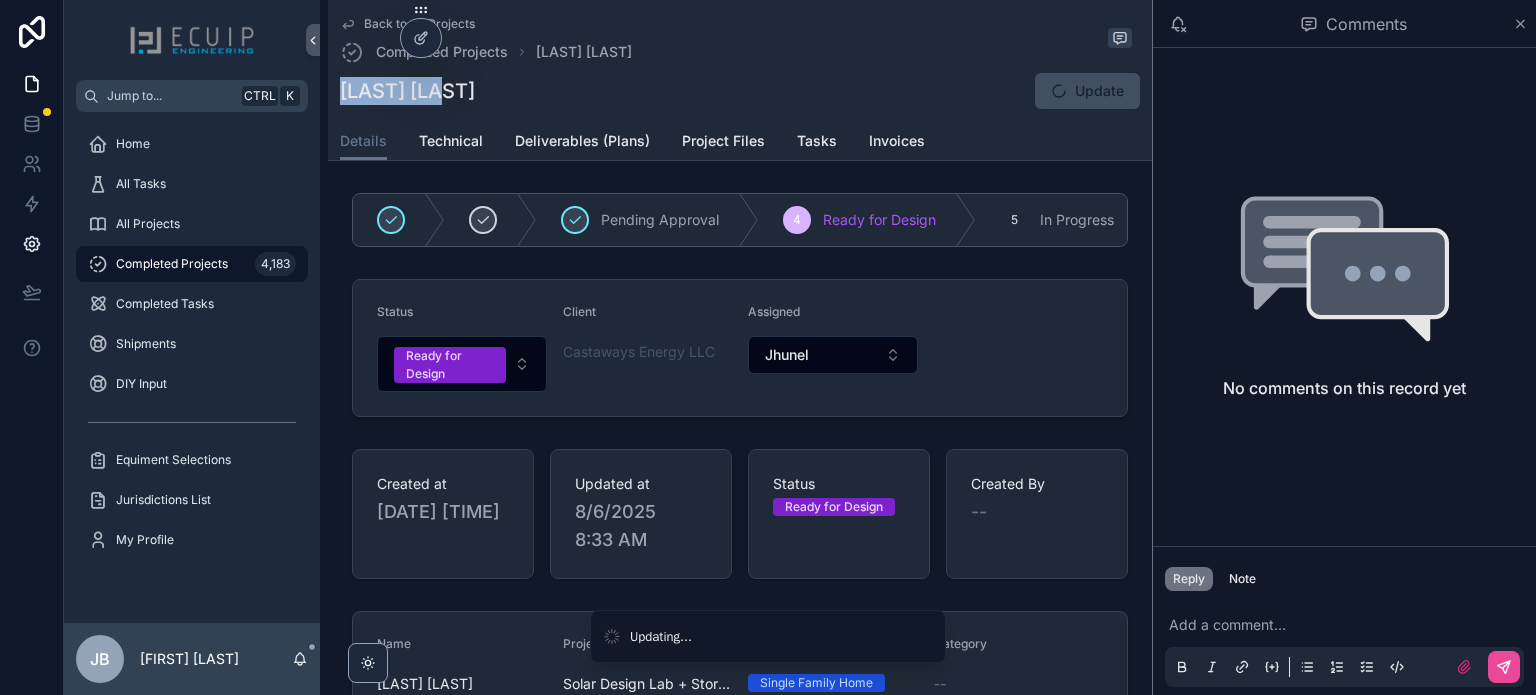 copy on "[LAST] [LAST]" 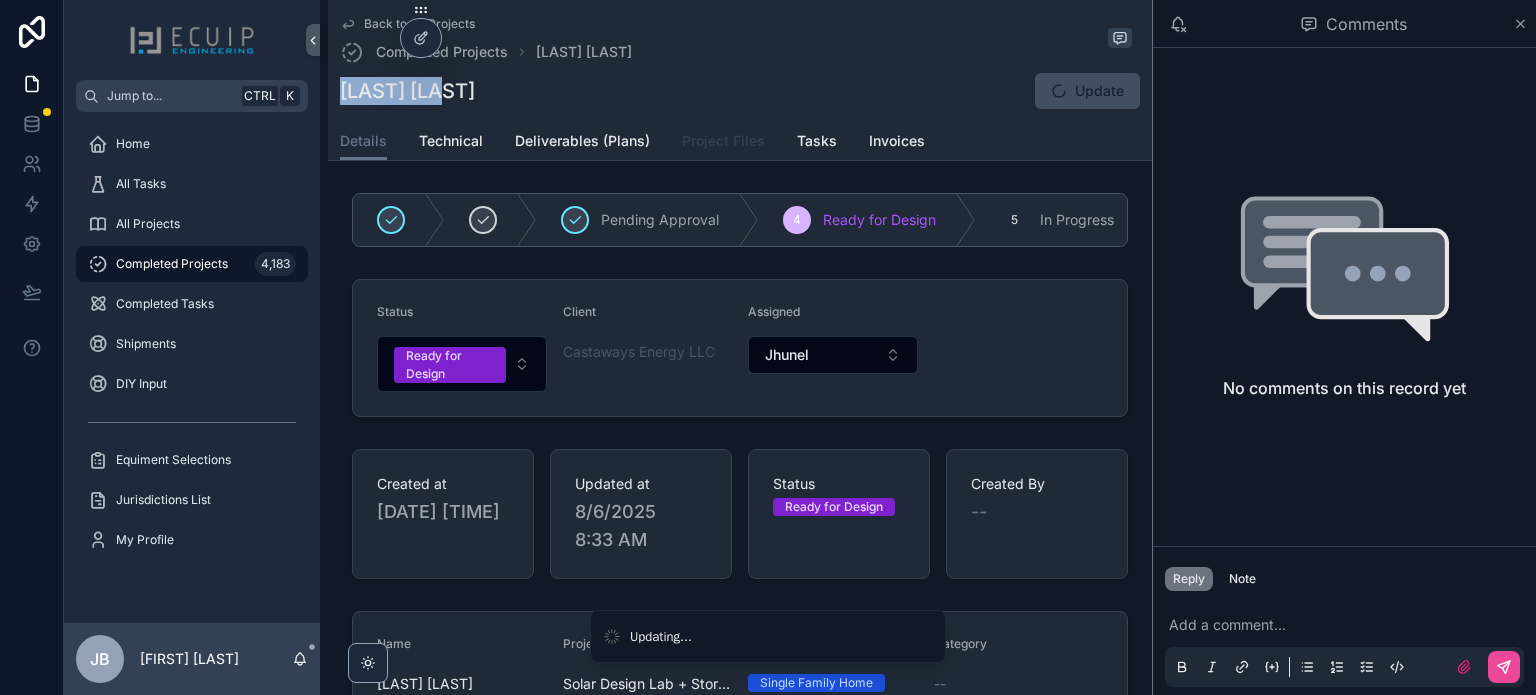 click on "Project Files" at bounding box center [723, 141] 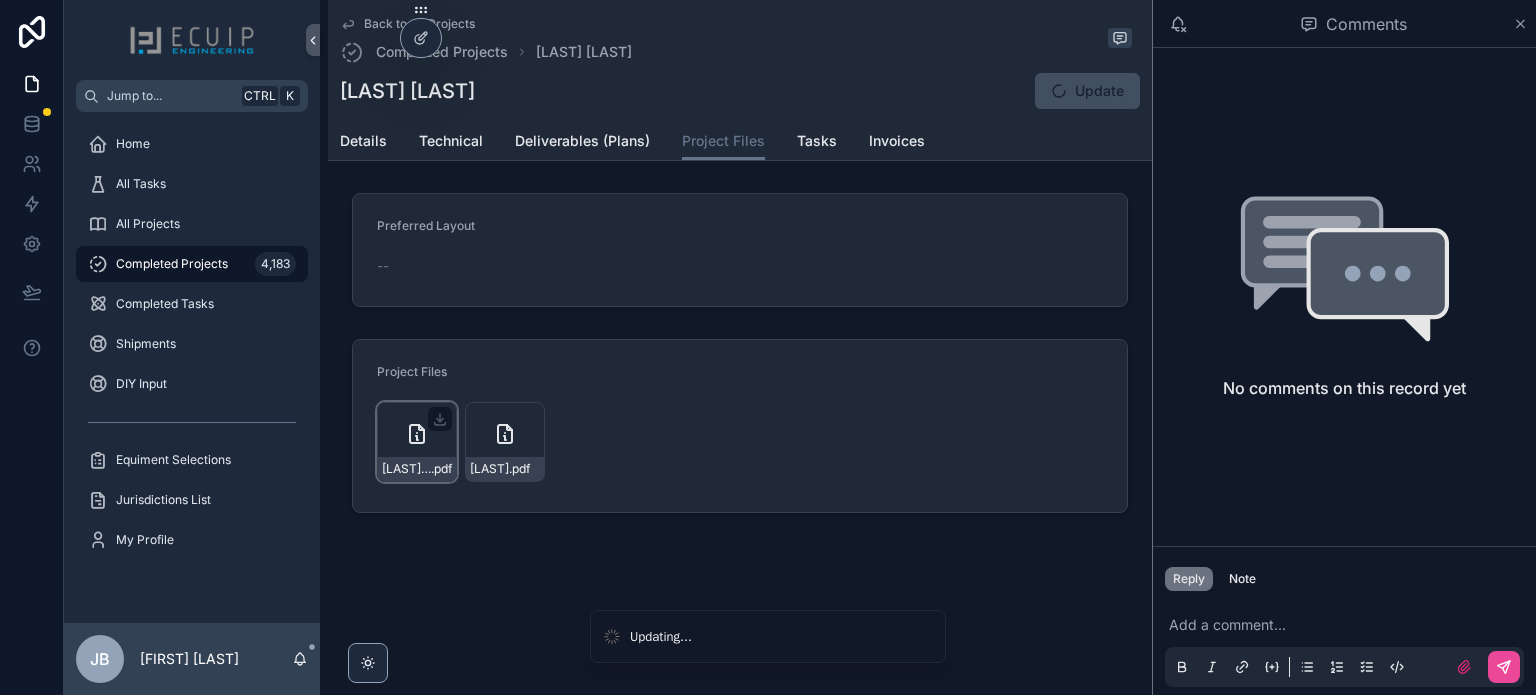 click 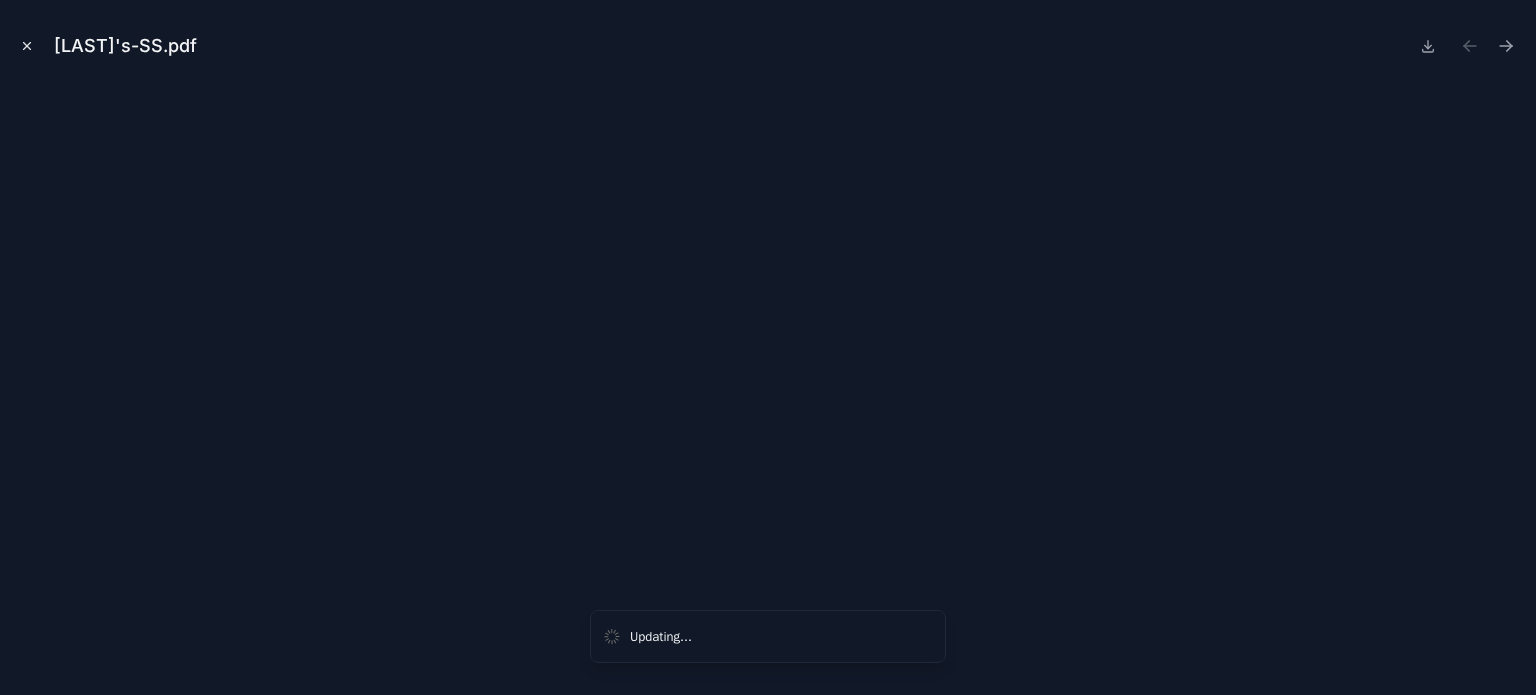 click 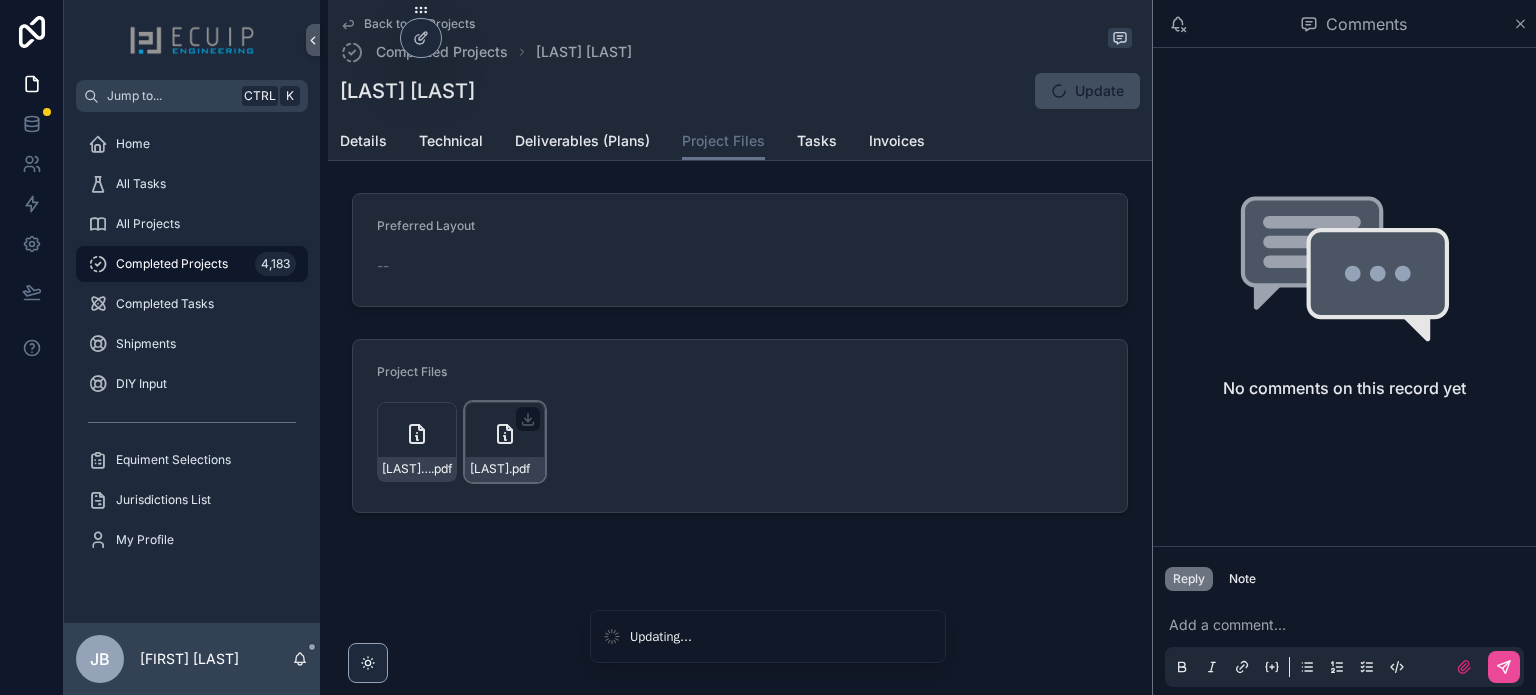 click on "[LAST] .pdf" at bounding box center (505, 442) 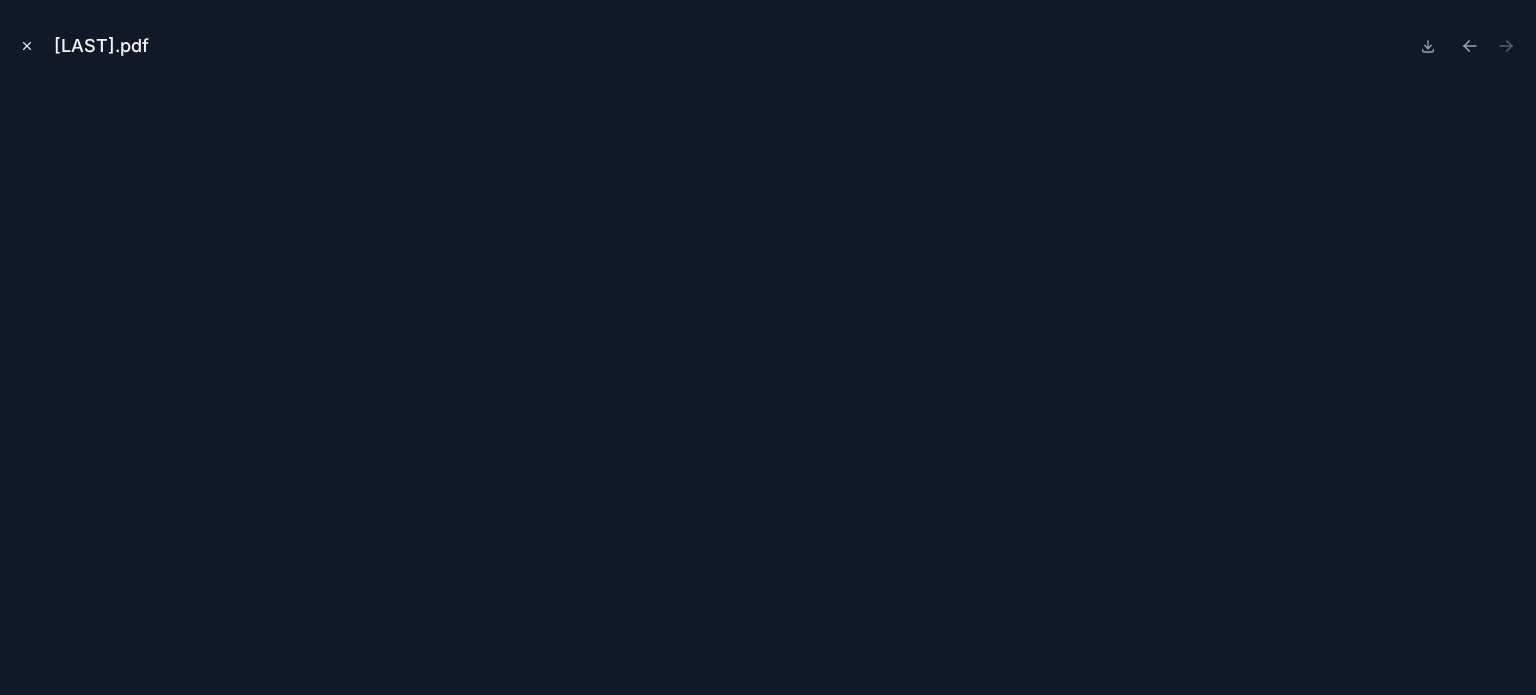 click 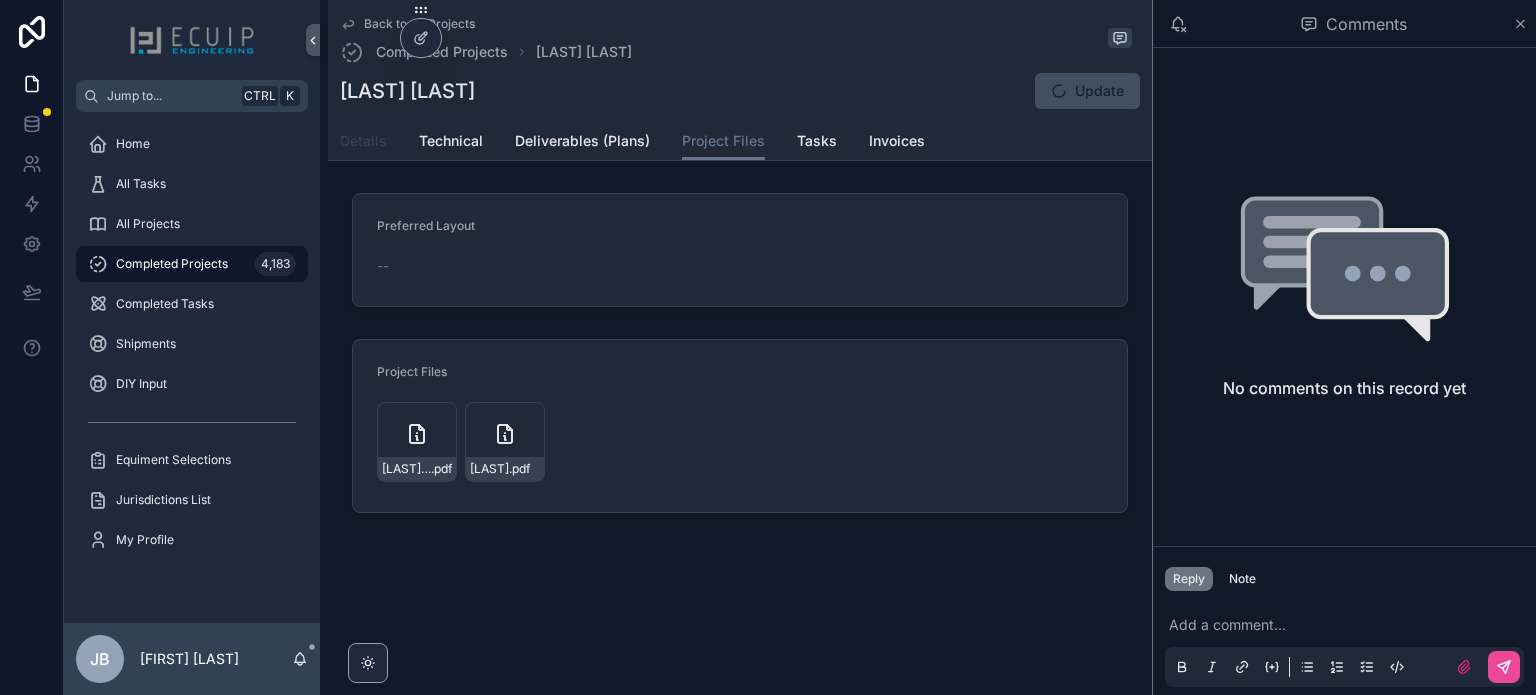 click on "Details" at bounding box center (363, 143) 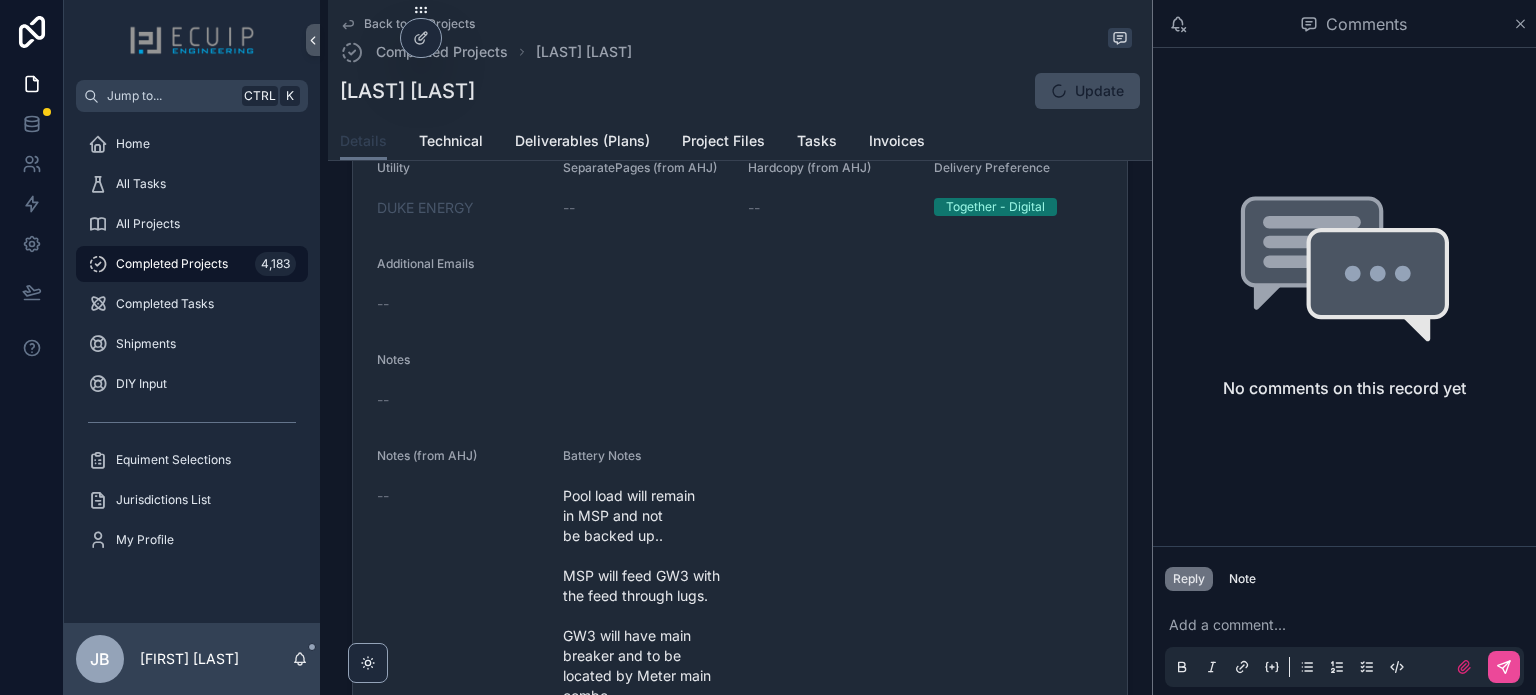 scroll, scrollTop: 900, scrollLeft: 0, axis: vertical 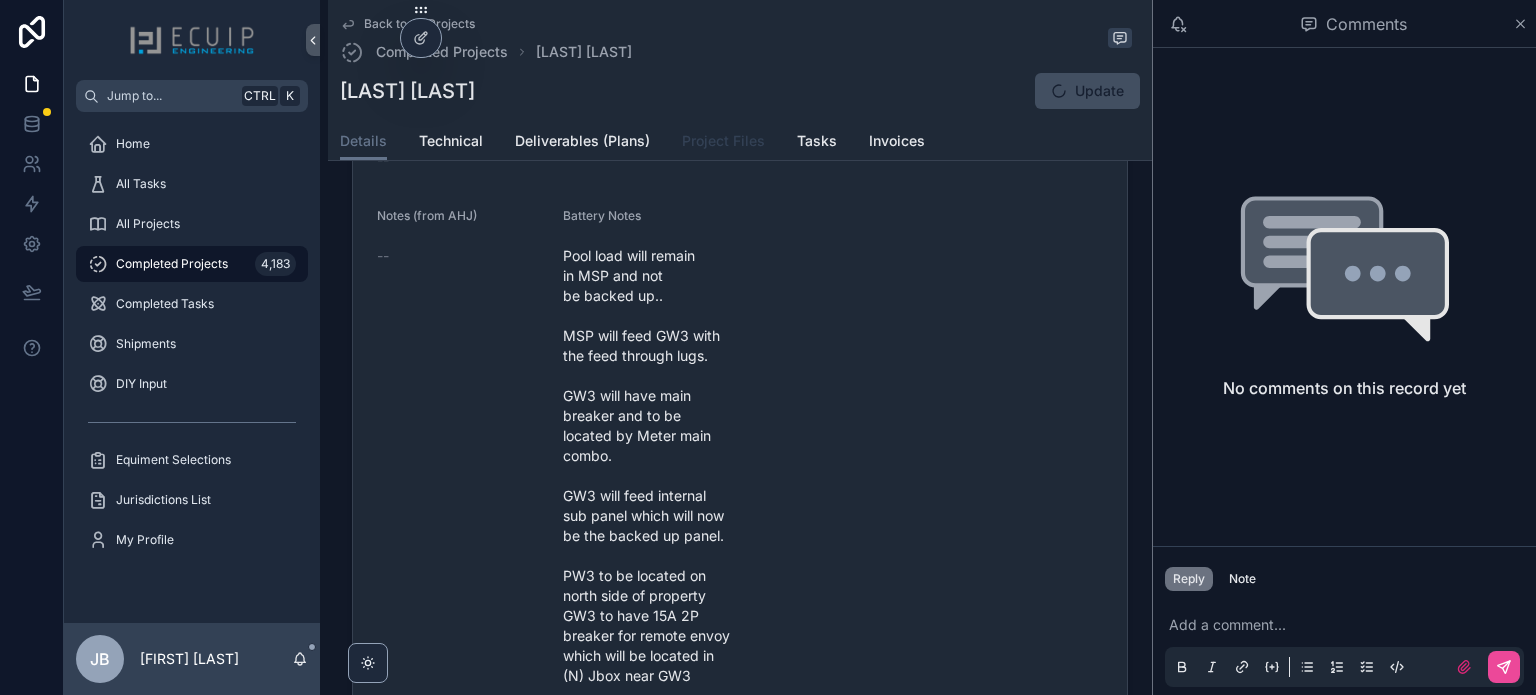click on "Project Files" at bounding box center [723, 141] 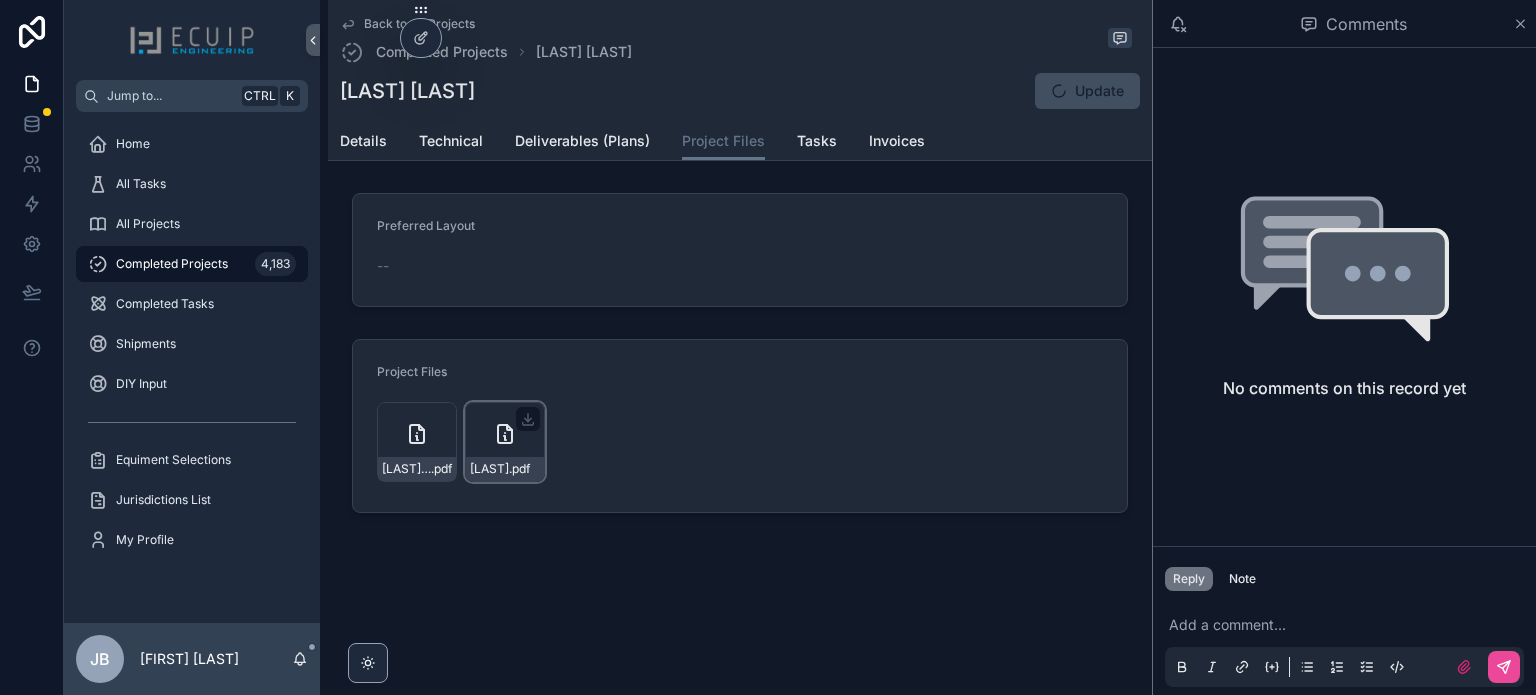 click 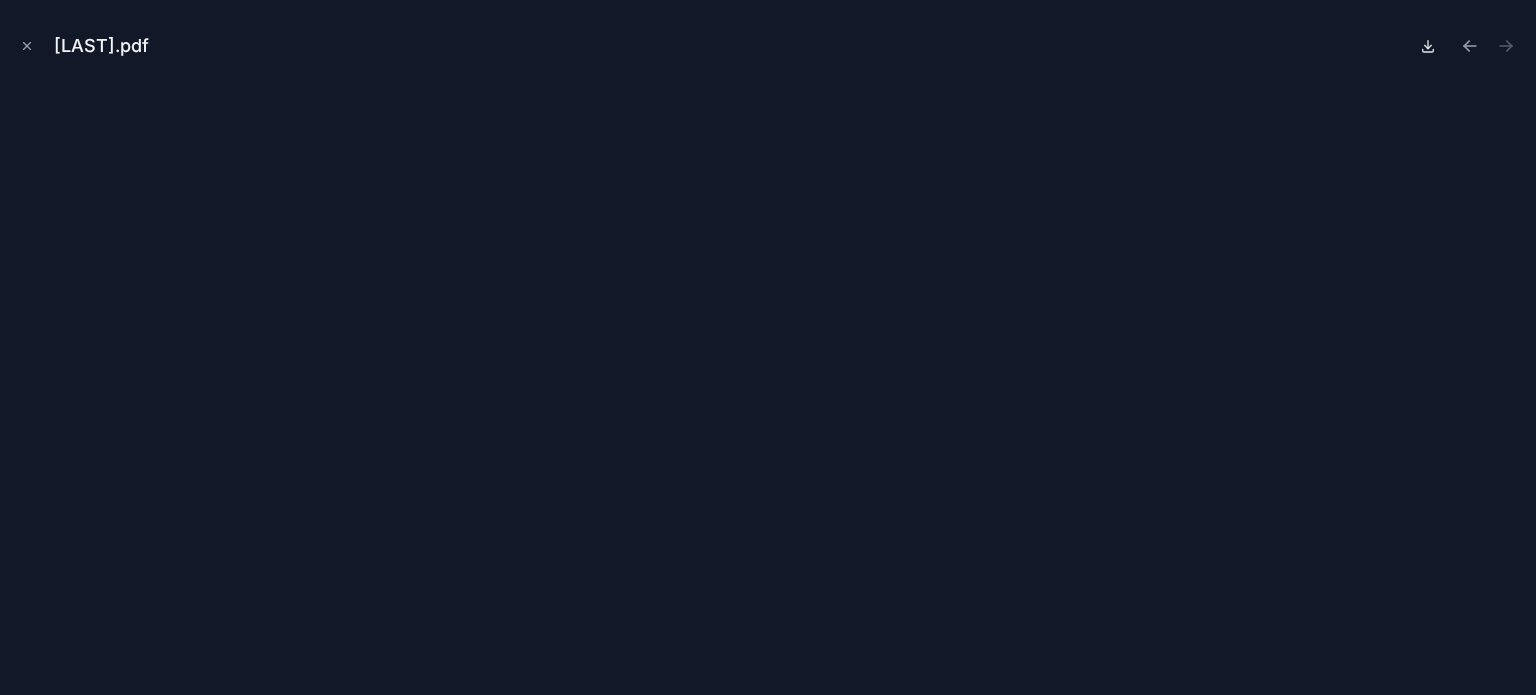 click 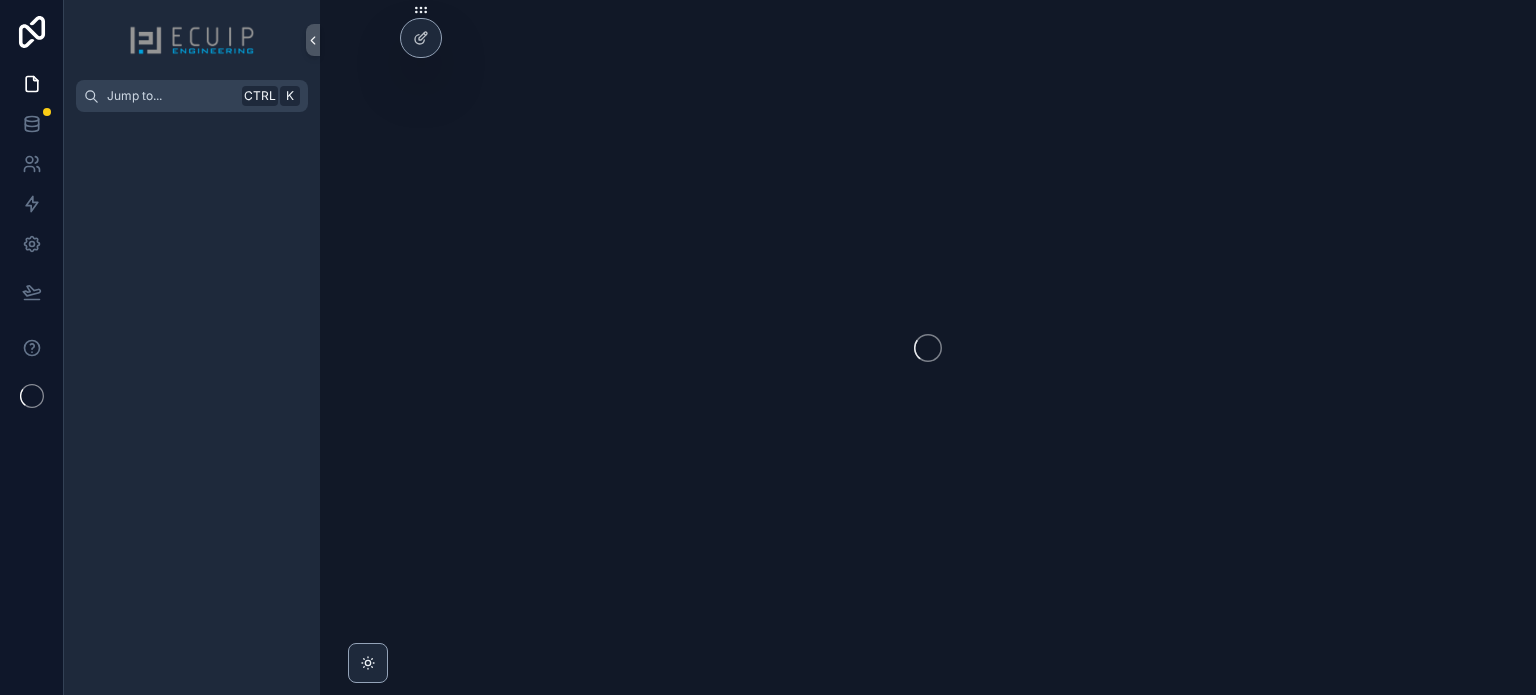 scroll, scrollTop: 0, scrollLeft: 0, axis: both 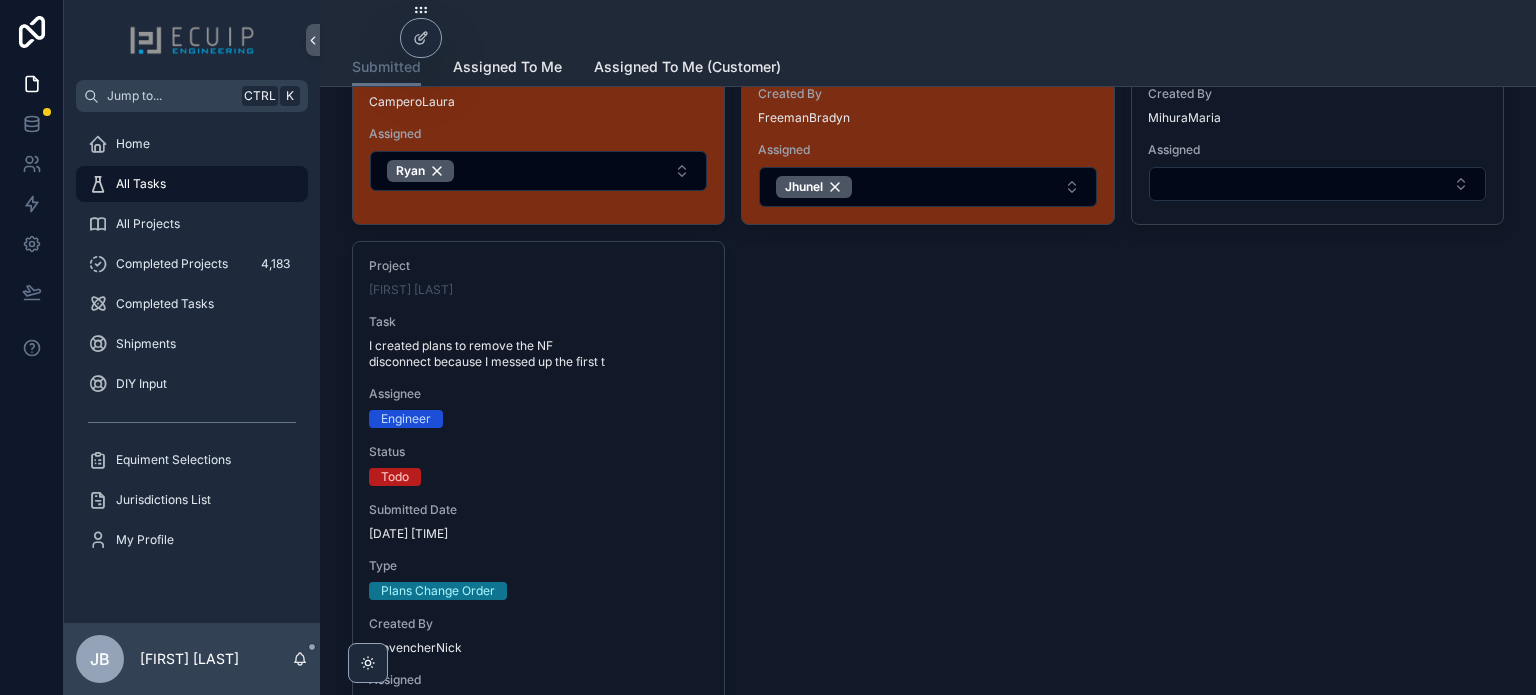 click on "Project [FIRST] [LAST] Task Please see the attachment. Assignee Engineer Status Todo Submitted Date [DATE] [TIME] Type AHJ Comments Created By [FIRST][LAST] Assigned [FIRST] Project [FIRST] [LAST] Task Change order - see attachments and email from client.
Update to WHB - norma Assignee Engineer Status Todo Submitted Date [DATE] [TIME] Type Plans Change Order Created By [FIRST][LAST] Assigned [FIRST] Project [FIRST] [LAST] Task On the other hand, I received these corrections regarding the electrical su Assignee Engineer Status Todo Submitted Date [DATE] [TIME] Type AHJ Comments Created By [FIRST][LAST] Assigned Project [FIRST] [LAST] Task I created plans to remove the NF disconnect because I messed up the first t Assignee Engineer Status Todo Submitted Date [DATE] [TIME] Type Plans Change Order Created By [FIRST][LAST] Assigned [FIRST]" at bounding box center (928, 233) 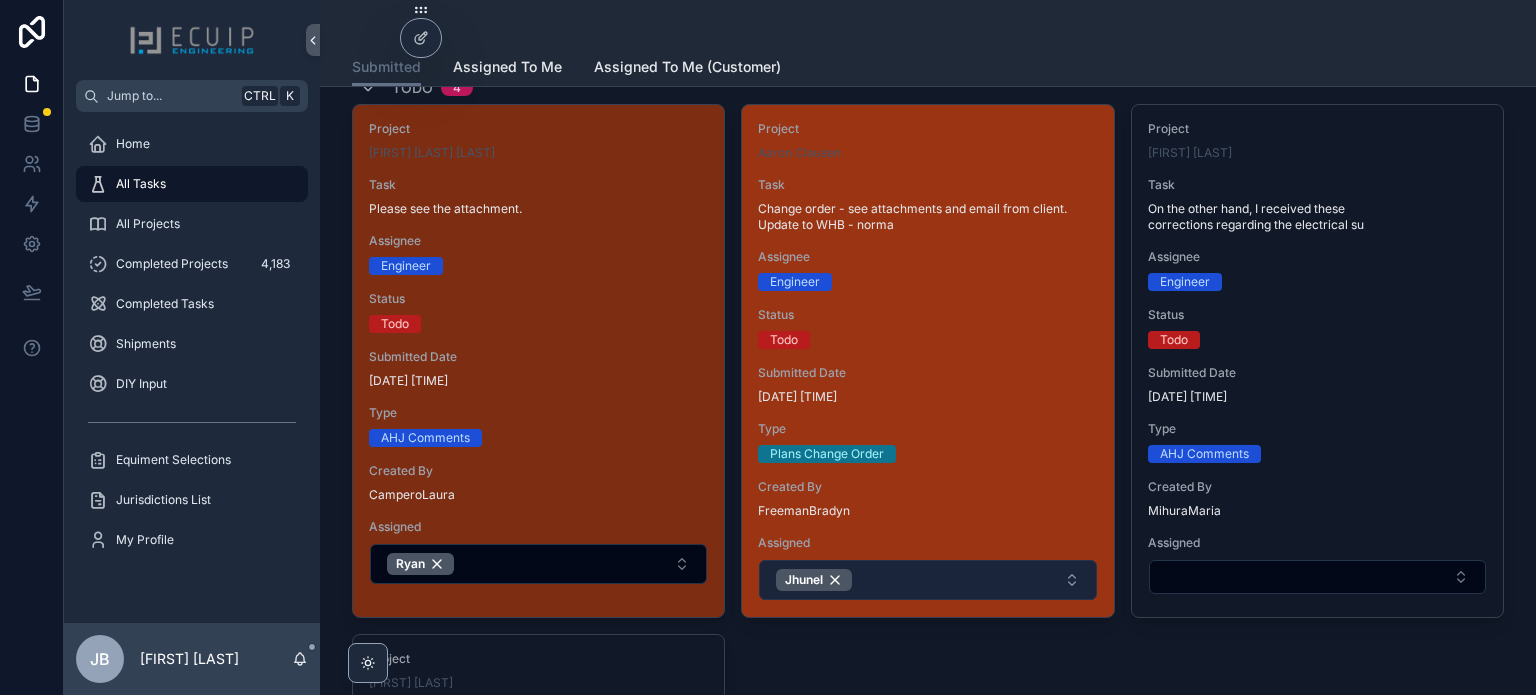 scroll, scrollTop: 100, scrollLeft: 0, axis: vertical 